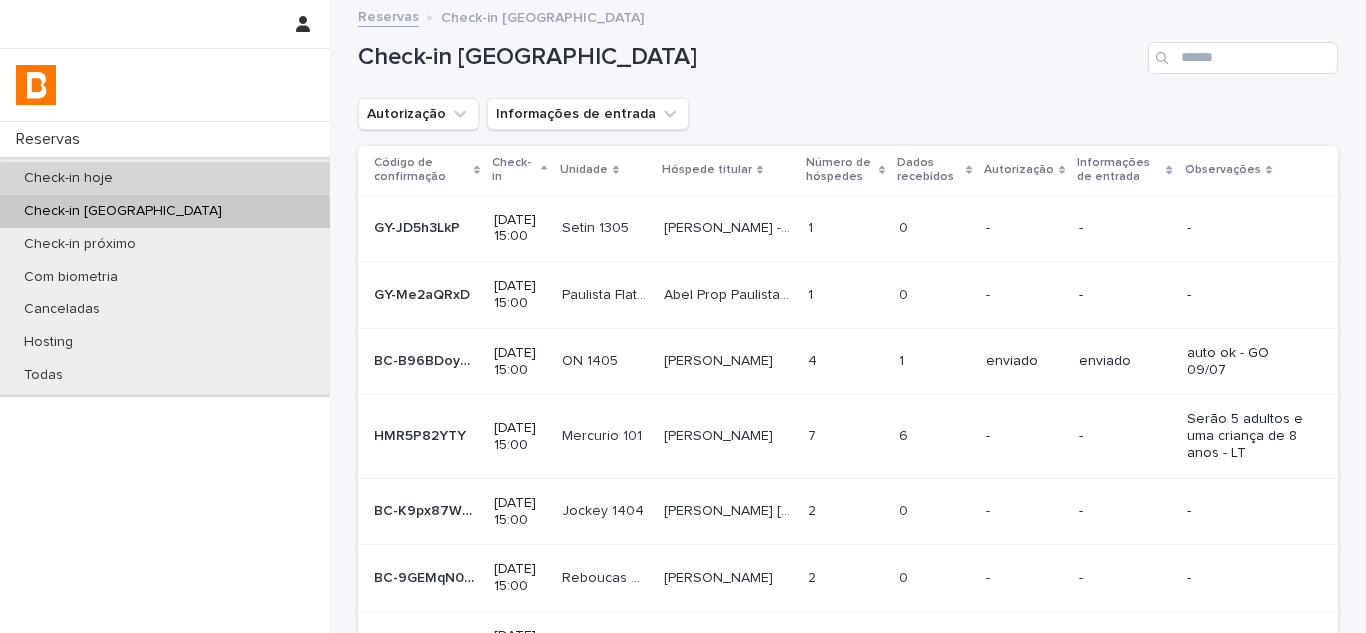 scroll, scrollTop: 0, scrollLeft: 0, axis: both 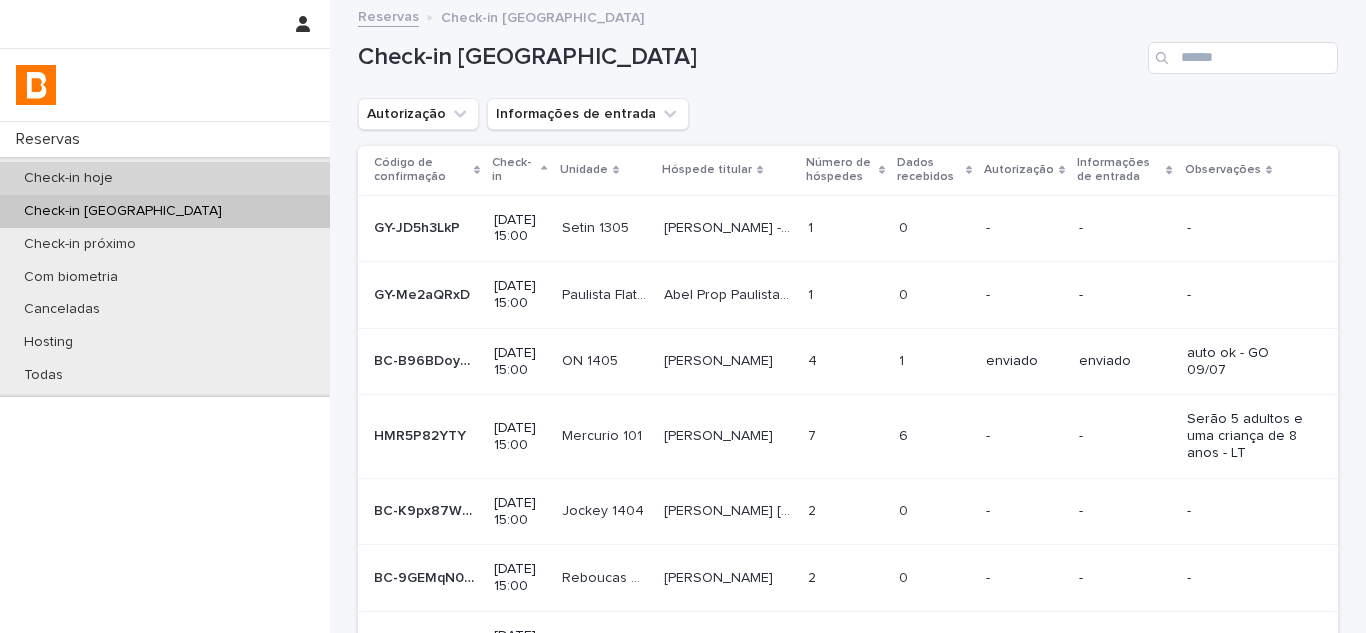 click on "Check-in hoje" at bounding box center (165, 178) 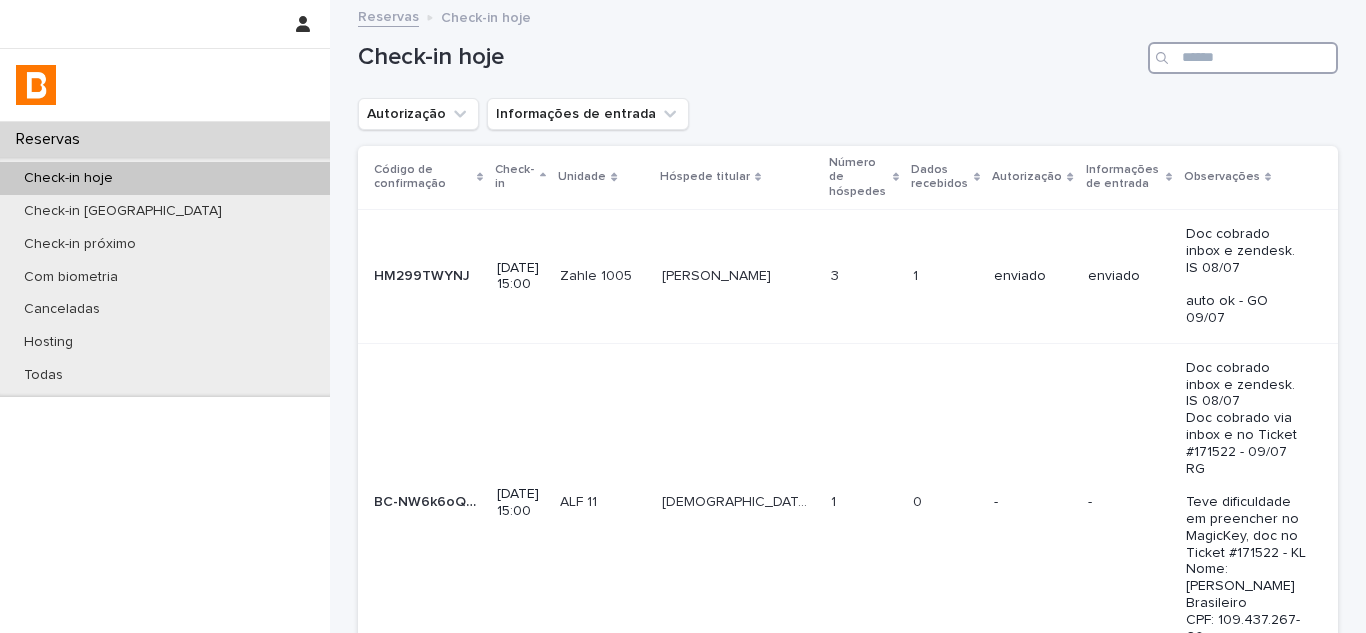 click at bounding box center [1243, 58] 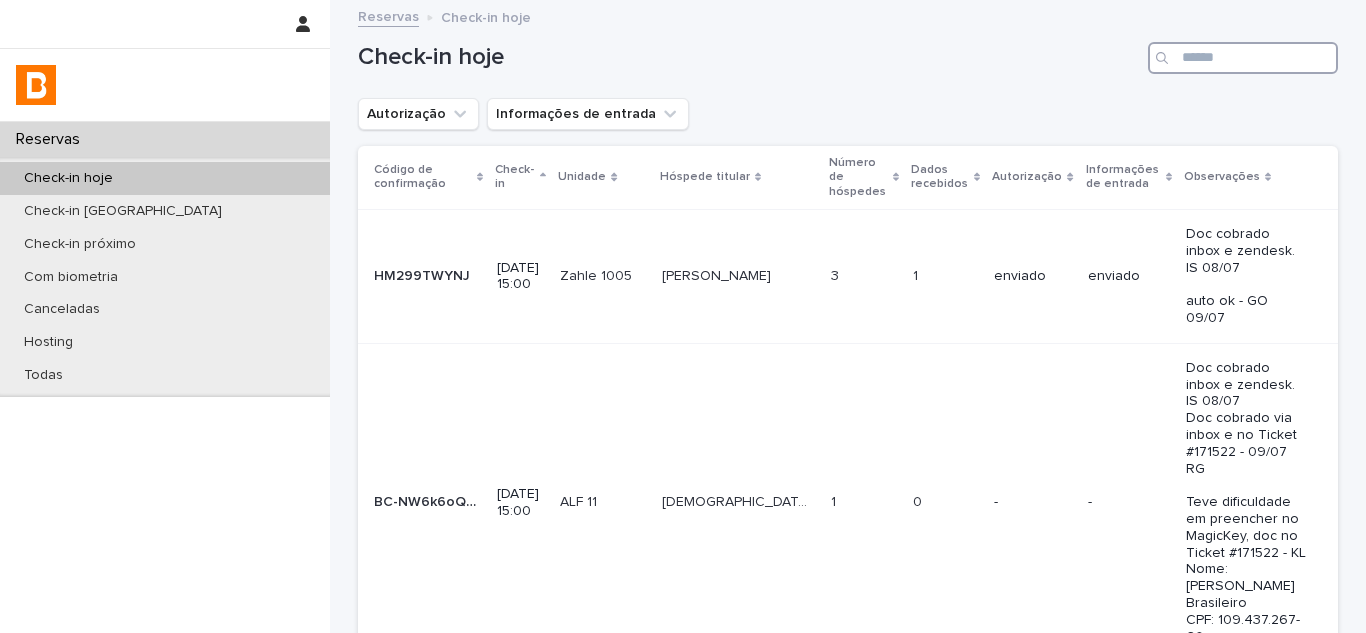 paste on "**********" 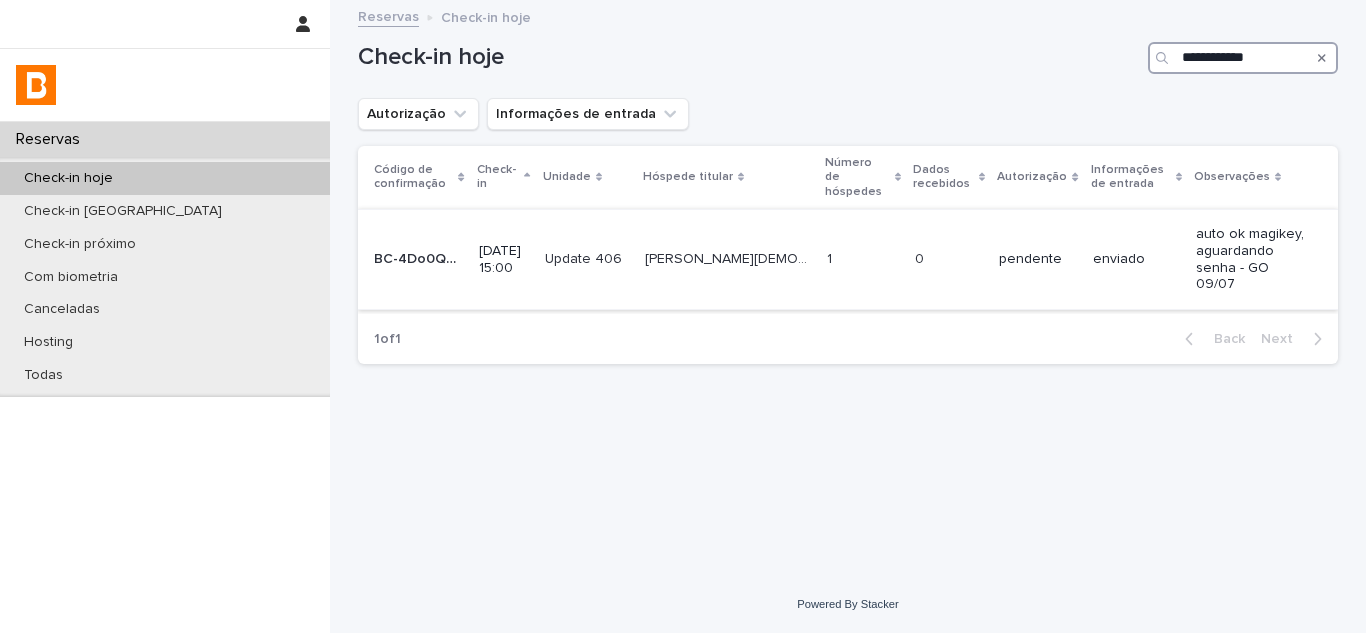 type on "**********" 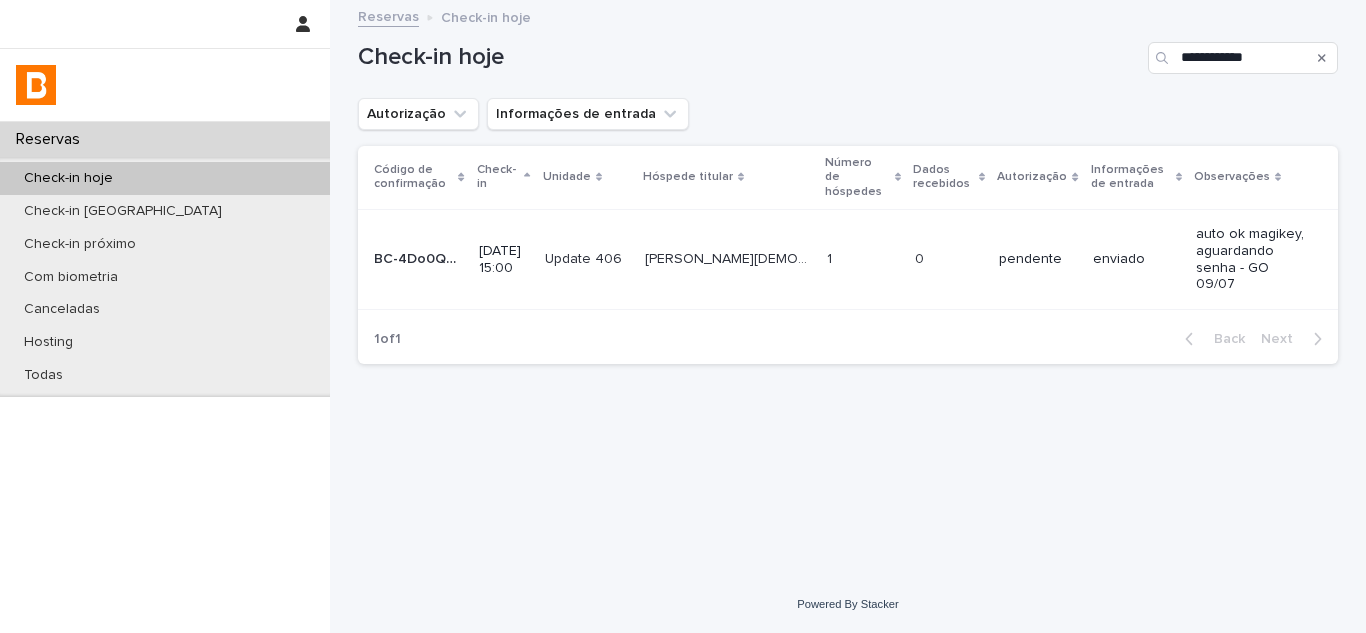 click on "pendente" at bounding box center (1037, 259) 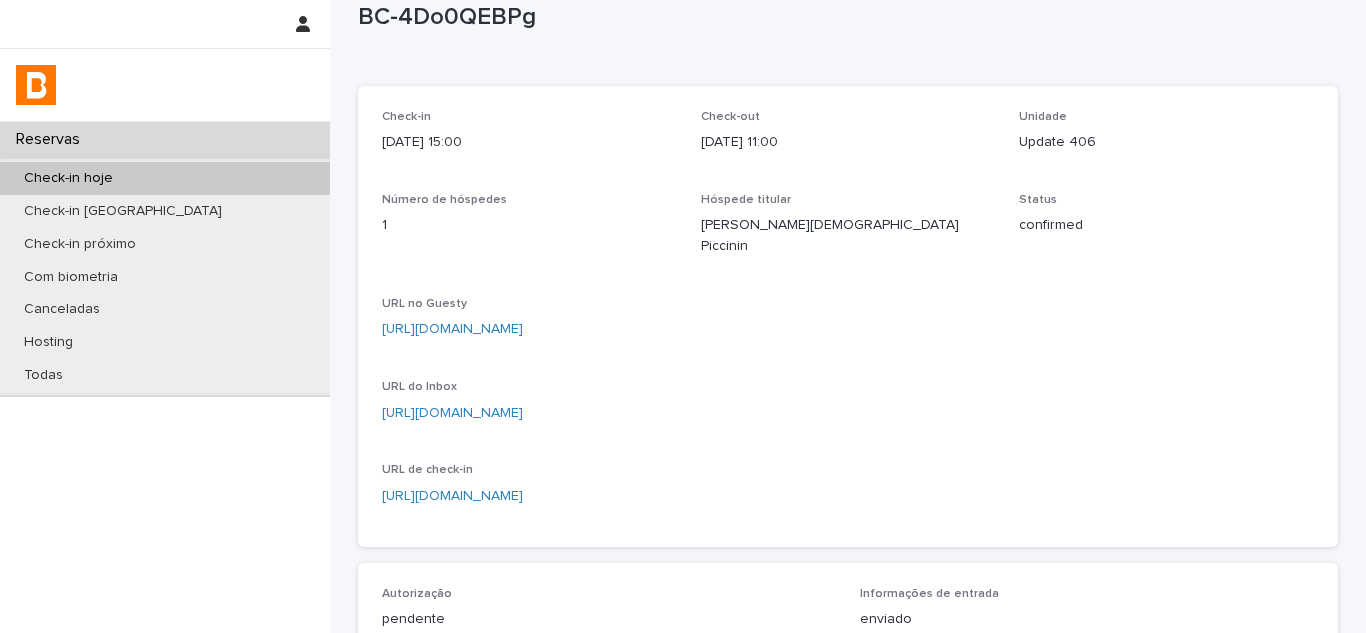 scroll, scrollTop: 500, scrollLeft: 0, axis: vertical 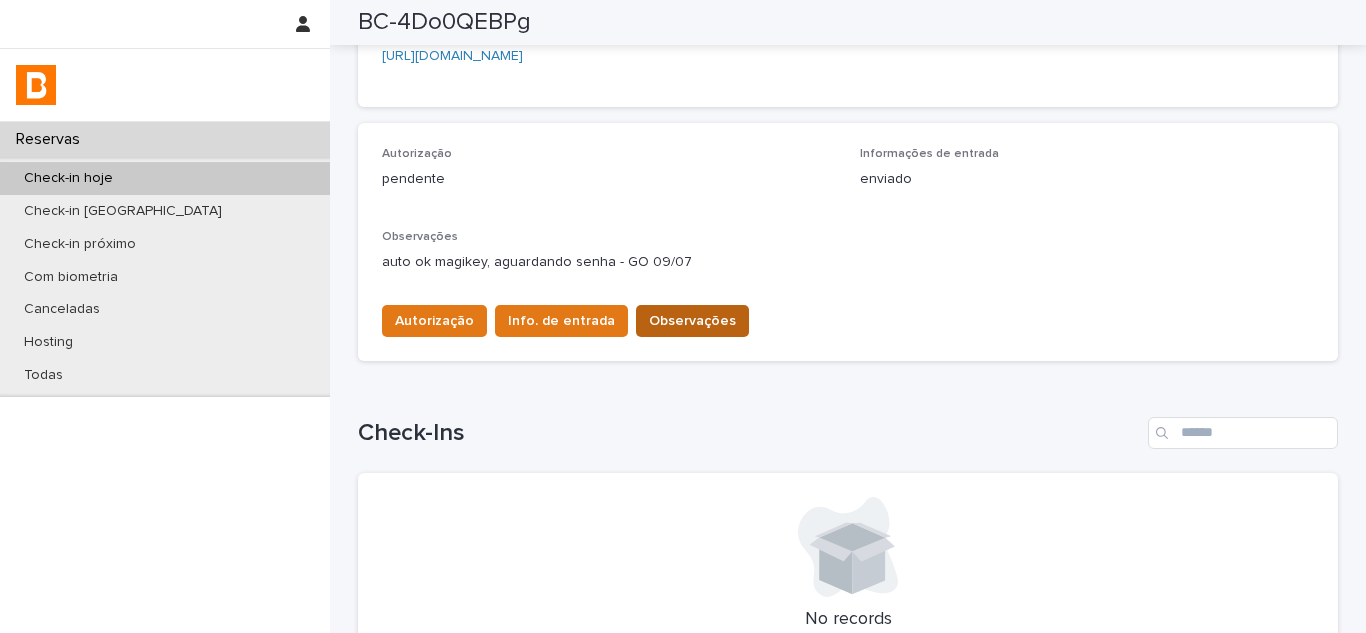 click on "Observações" at bounding box center [692, 321] 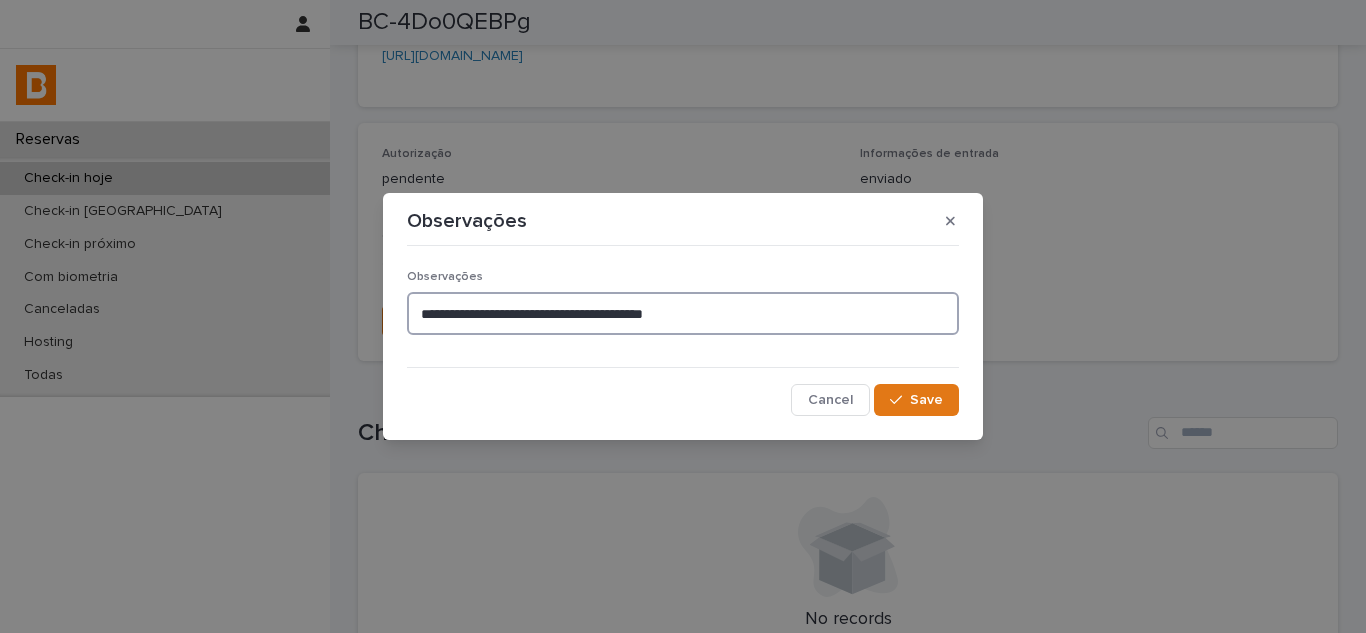 click on "**********" at bounding box center (683, 313) 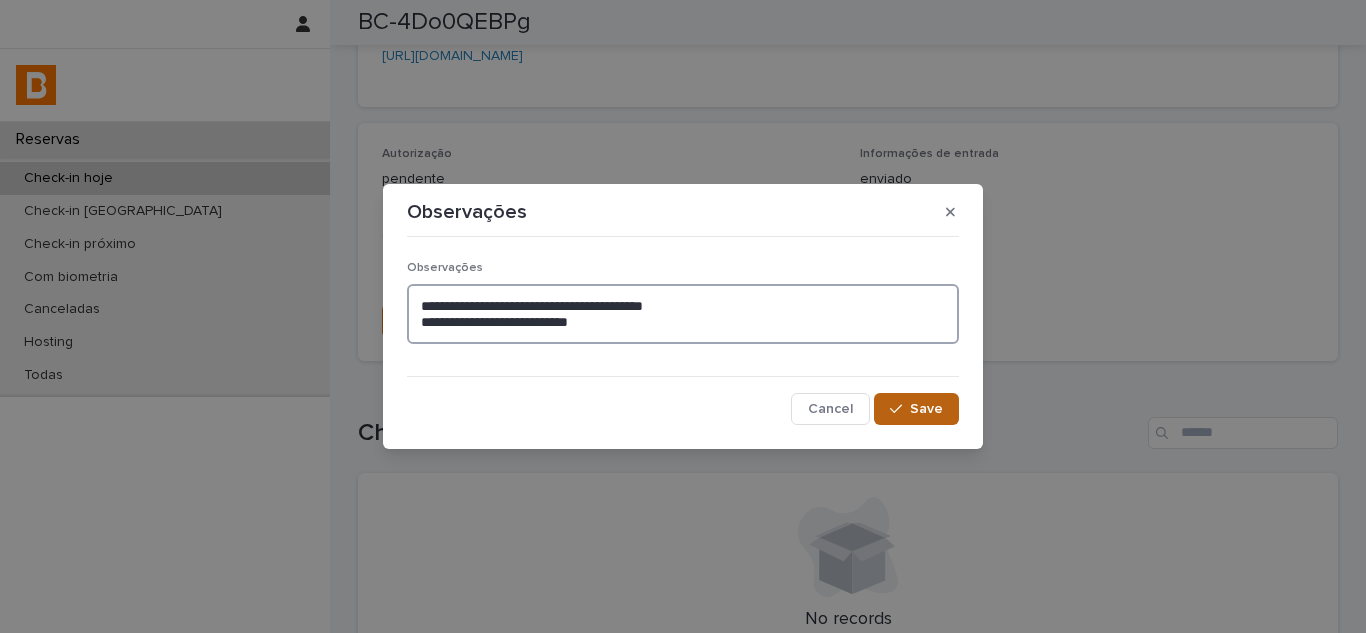 type on "**********" 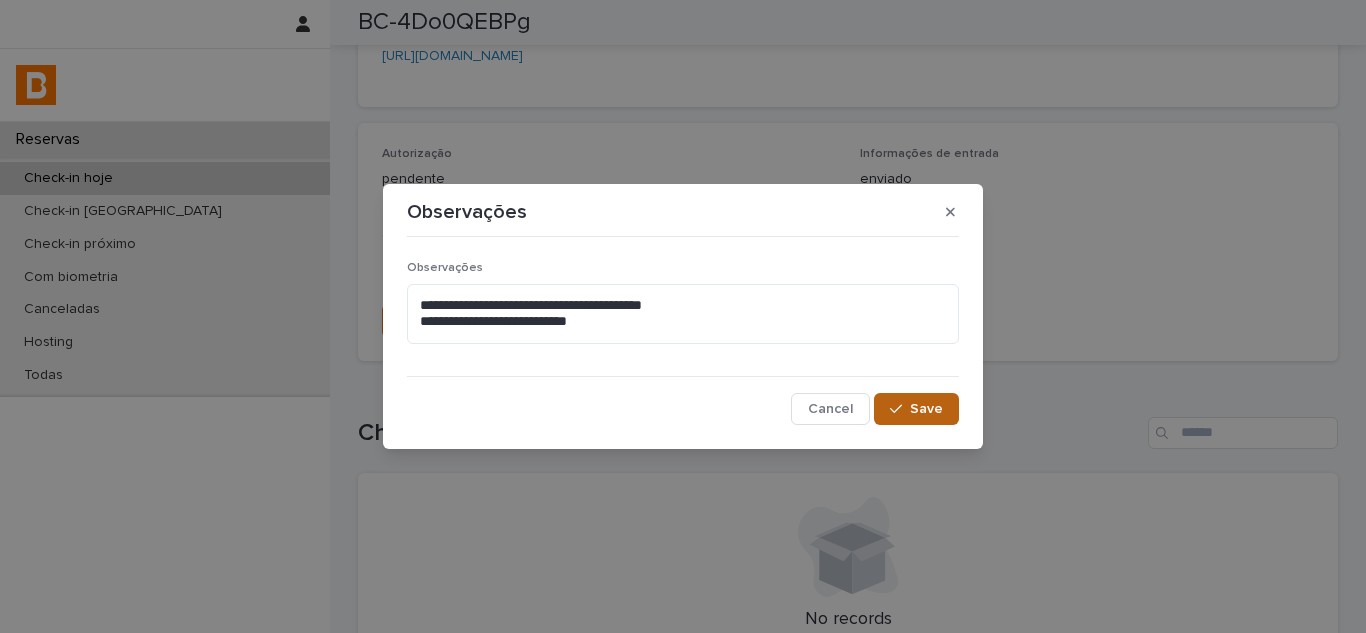 click on "Save" at bounding box center [916, 409] 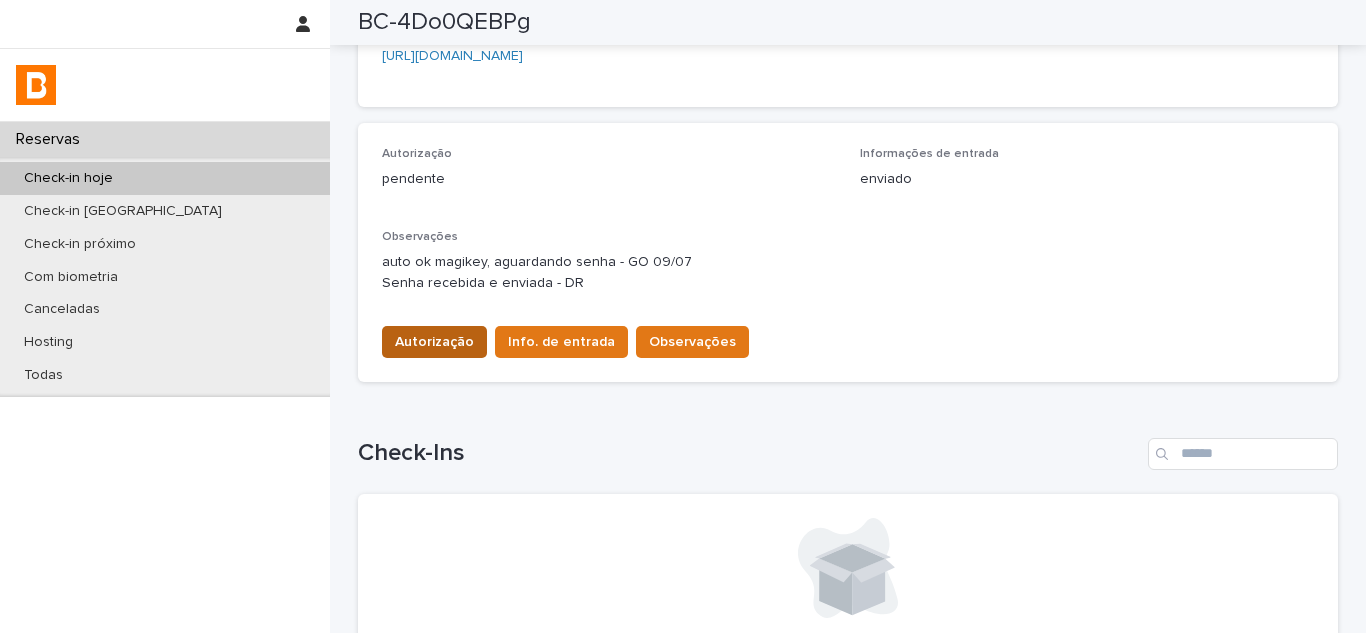 scroll, scrollTop: 511, scrollLeft: 0, axis: vertical 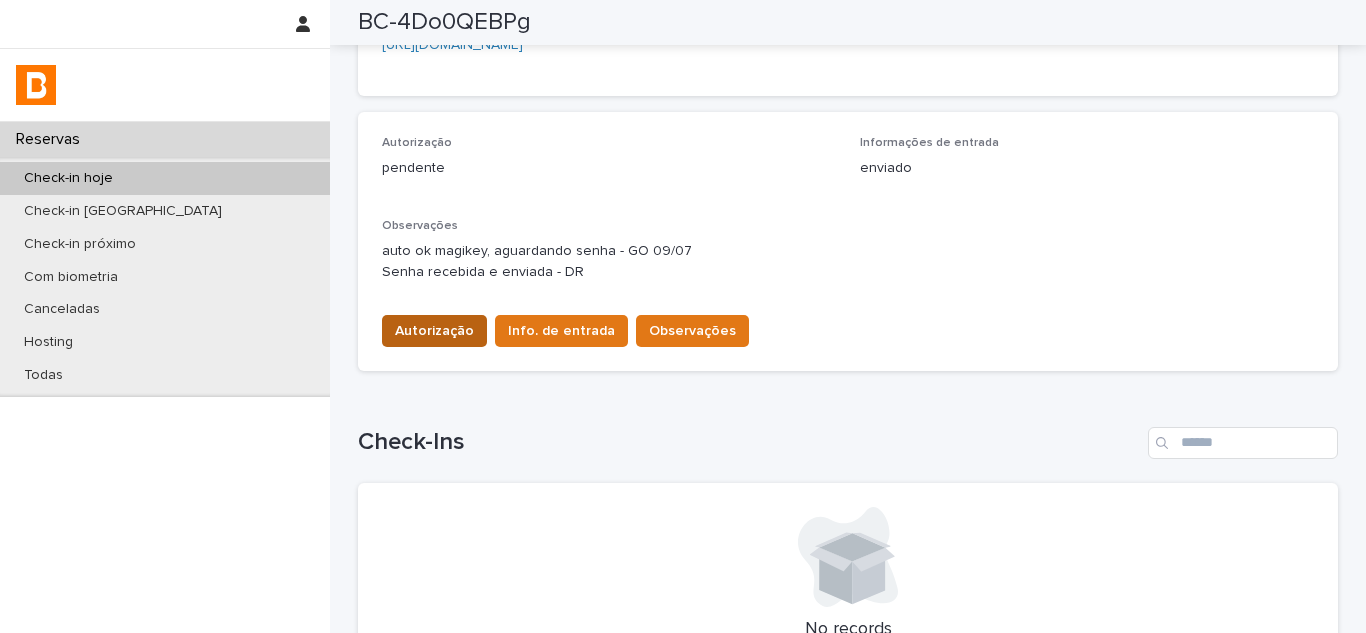 click on "Autorização" at bounding box center (434, 331) 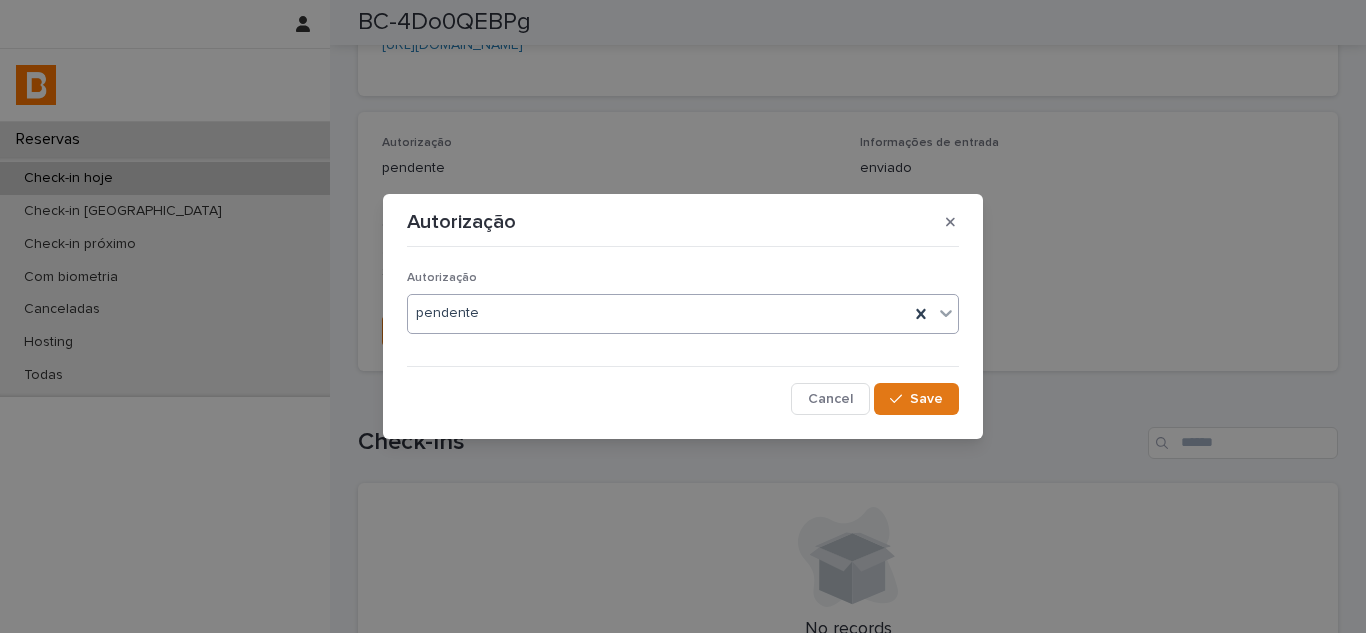 click on "pendente" at bounding box center [658, 313] 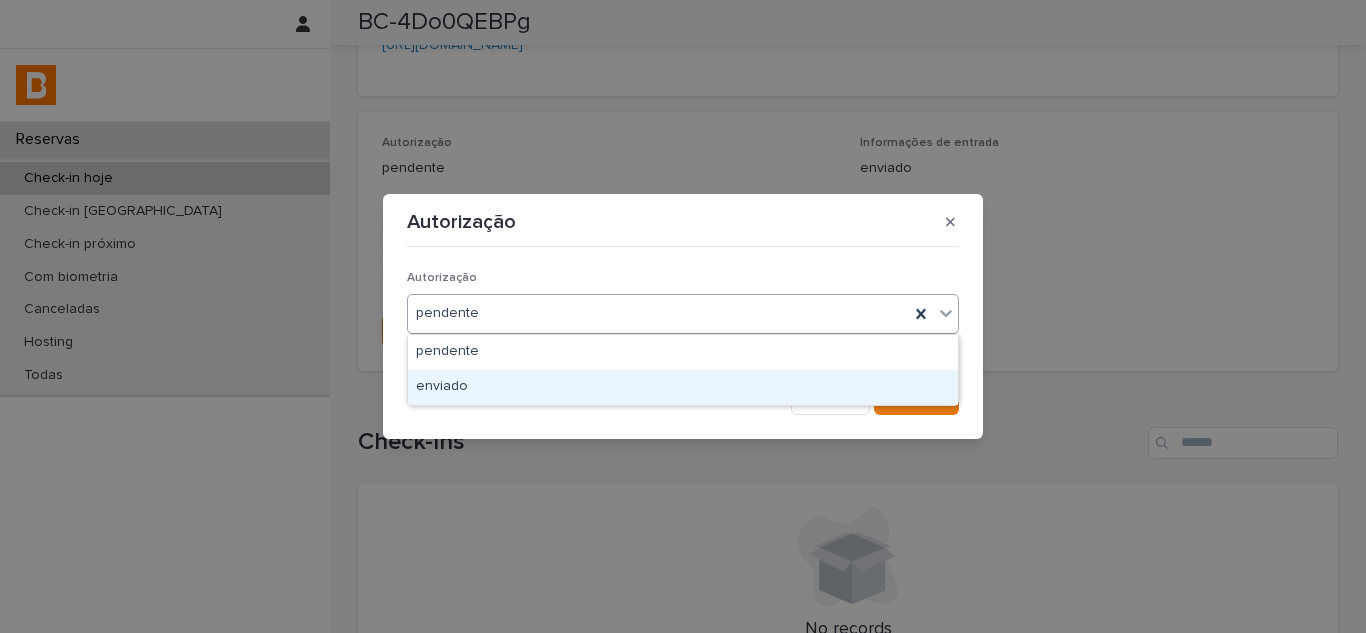 click on "enviado" at bounding box center (683, 387) 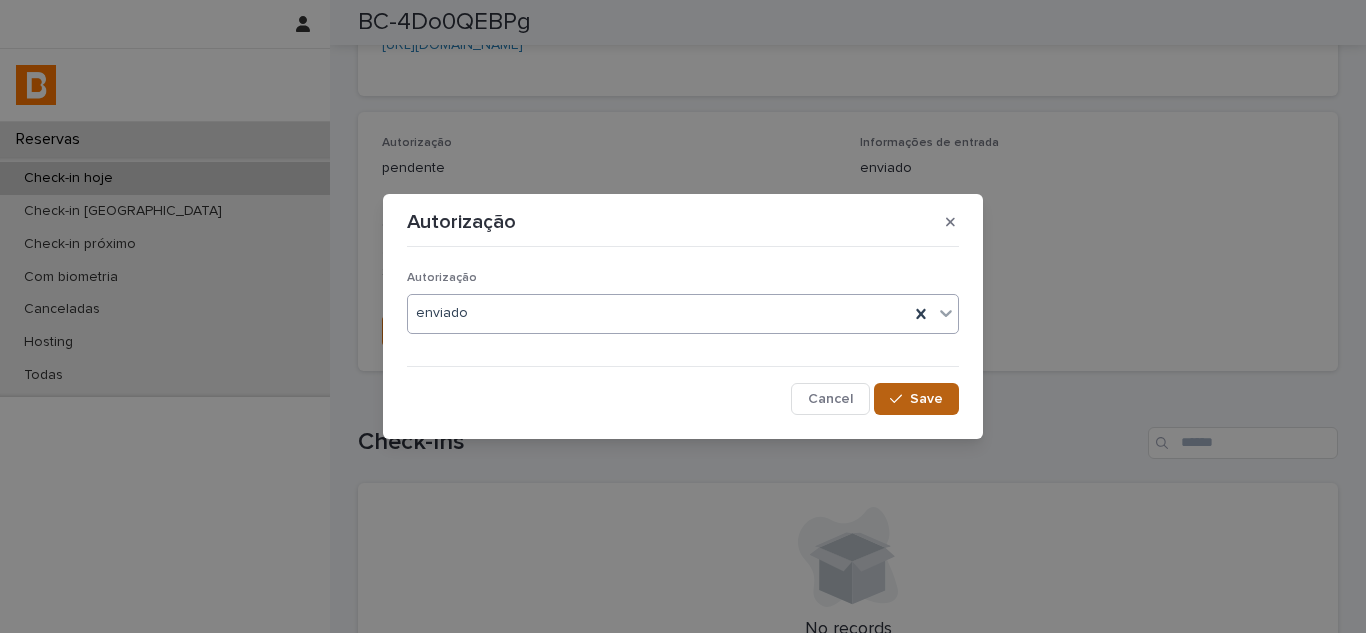 click on "Save" at bounding box center [916, 399] 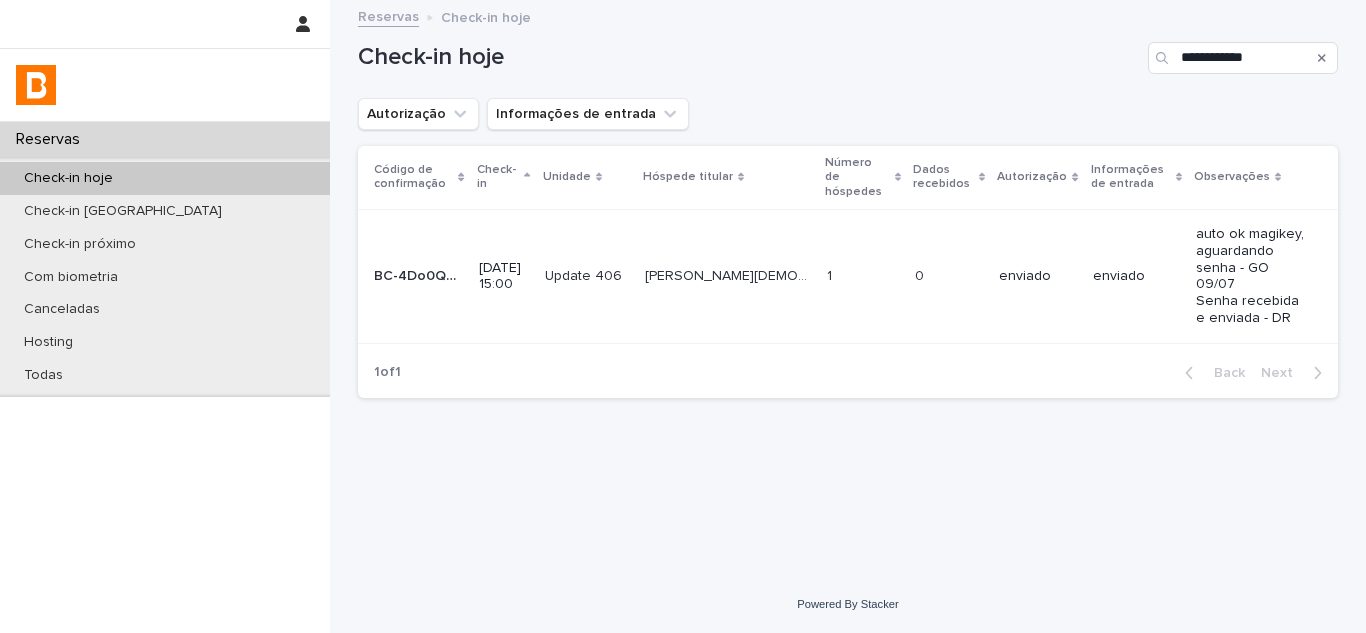 scroll, scrollTop: 0, scrollLeft: 0, axis: both 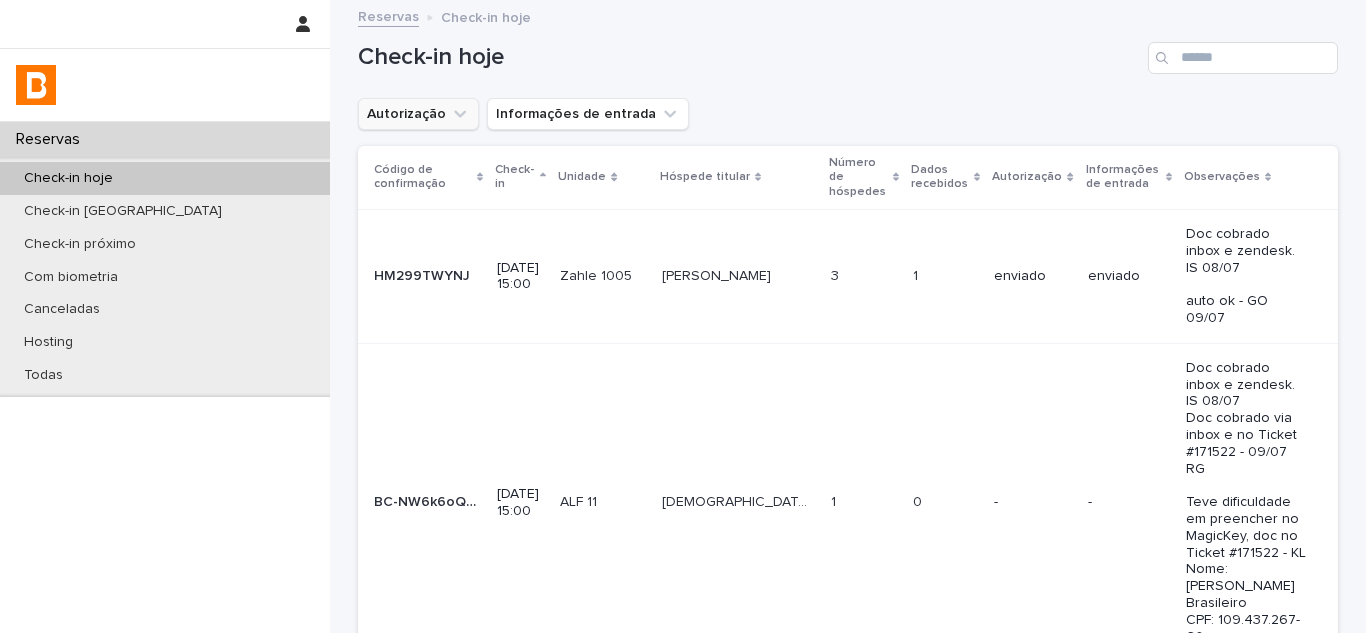 click 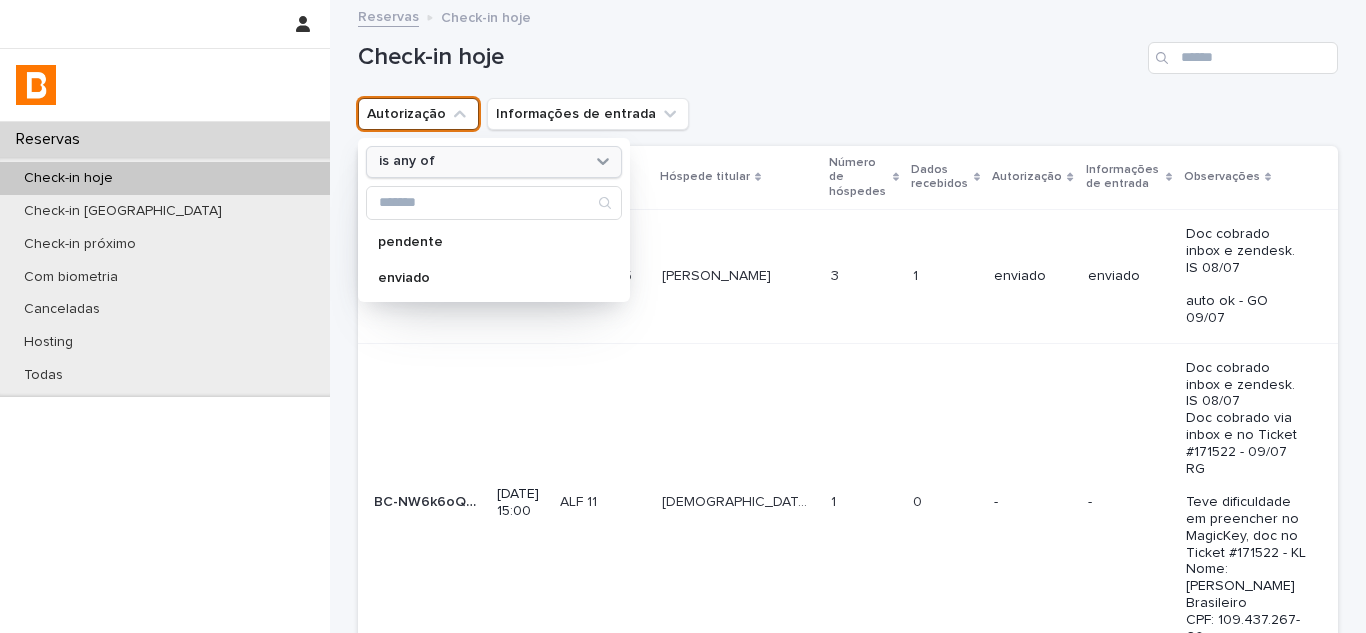 click on "is any of" at bounding box center [481, 161] 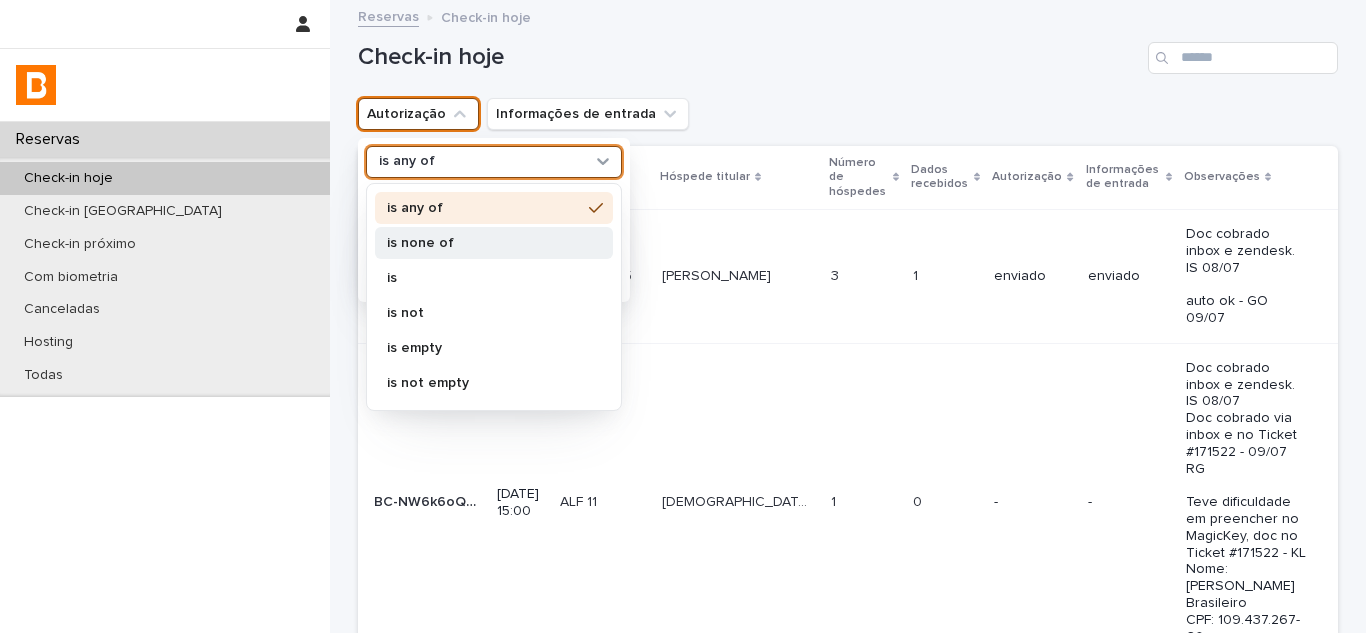 click on "is none of" at bounding box center [484, 243] 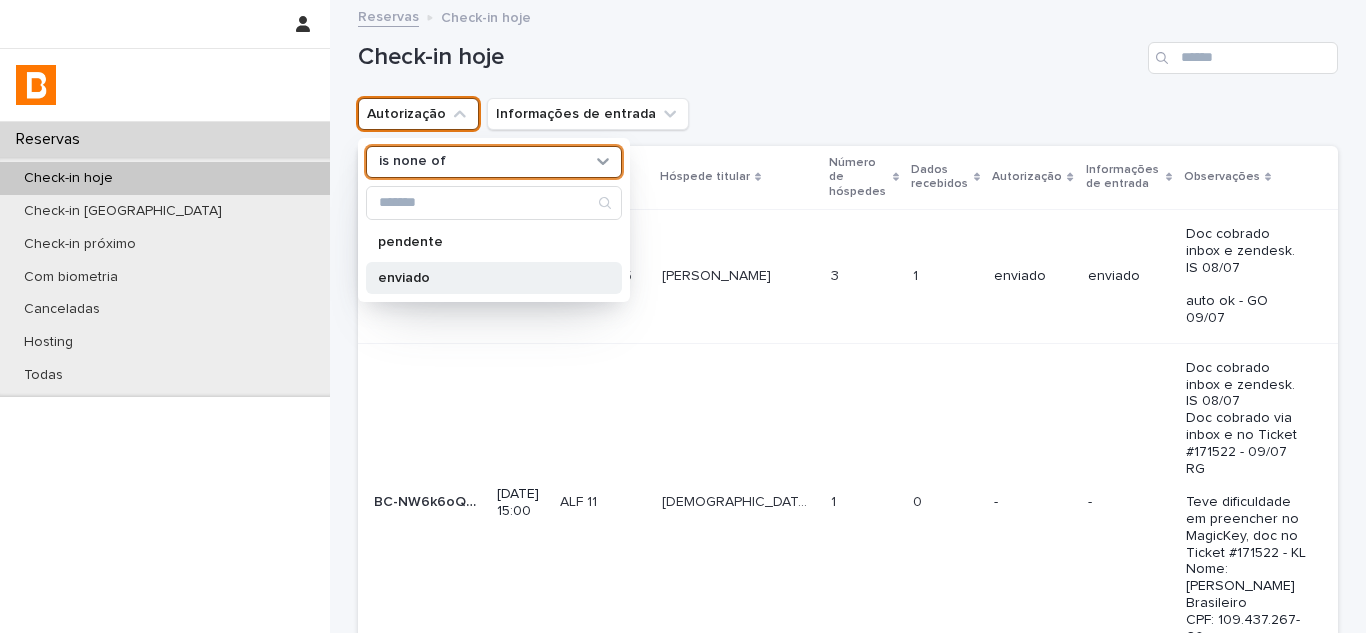 click on "enviado" at bounding box center [484, 278] 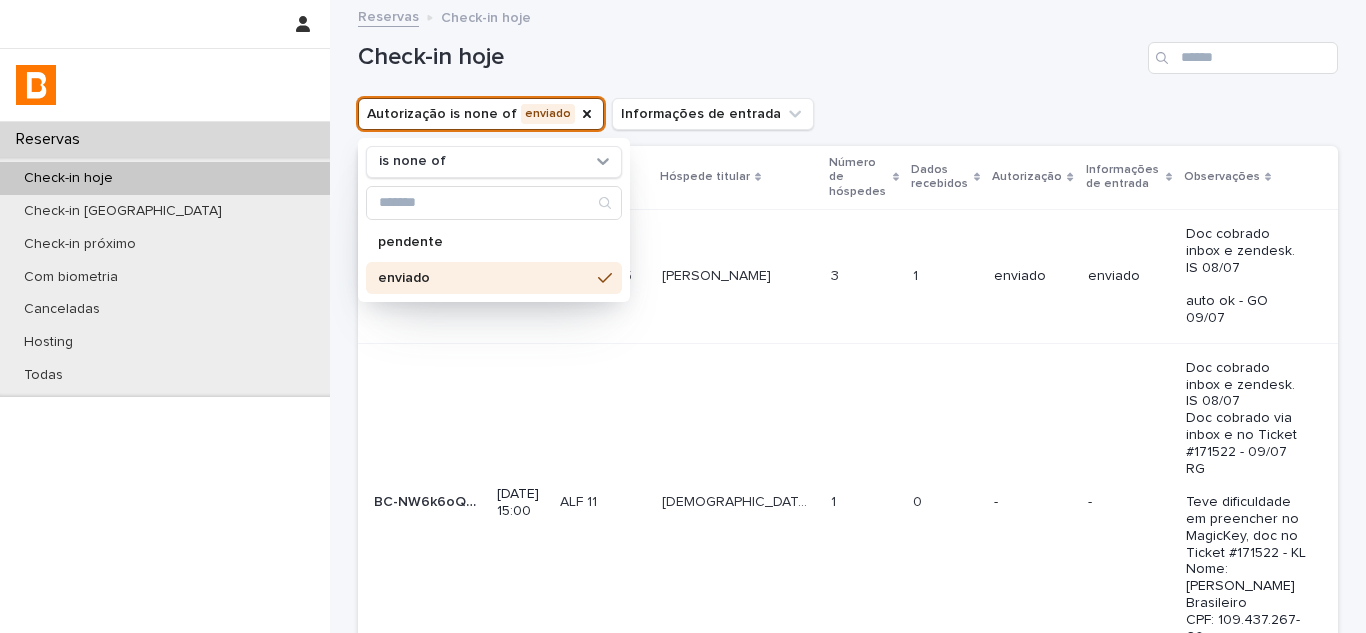 click on "Autorização is none of enviado is none of pendente enviado Informações de entrada" at bounding box center (848, 114) 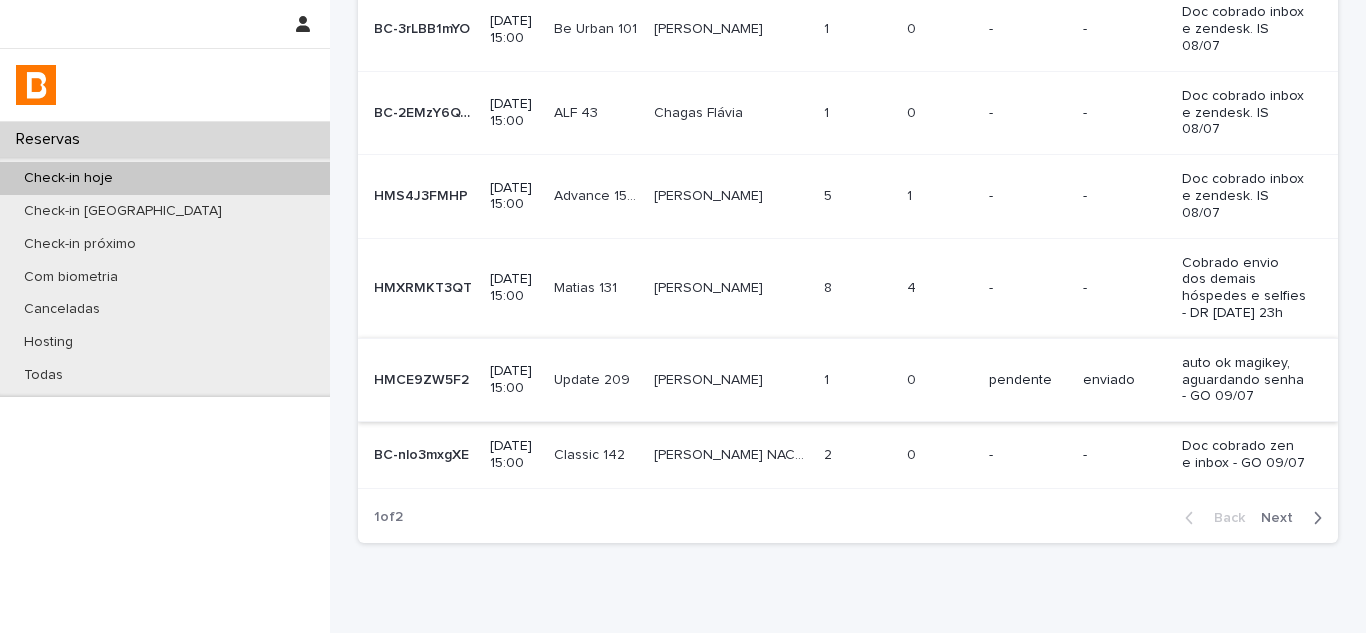 scroll, scrollTop: 808, scrollLeft: 0, axis: vertical 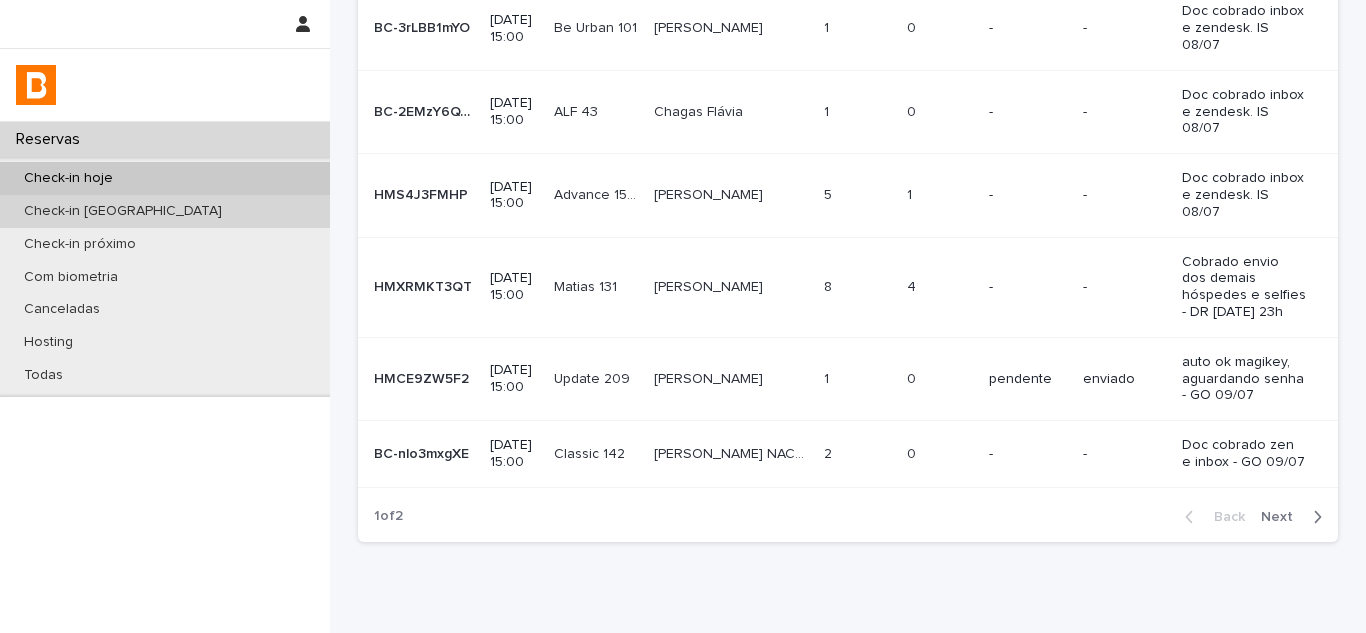 click on "Check-in [GEOGRAPHIC_DATA]" at bounding box center (165, 211) 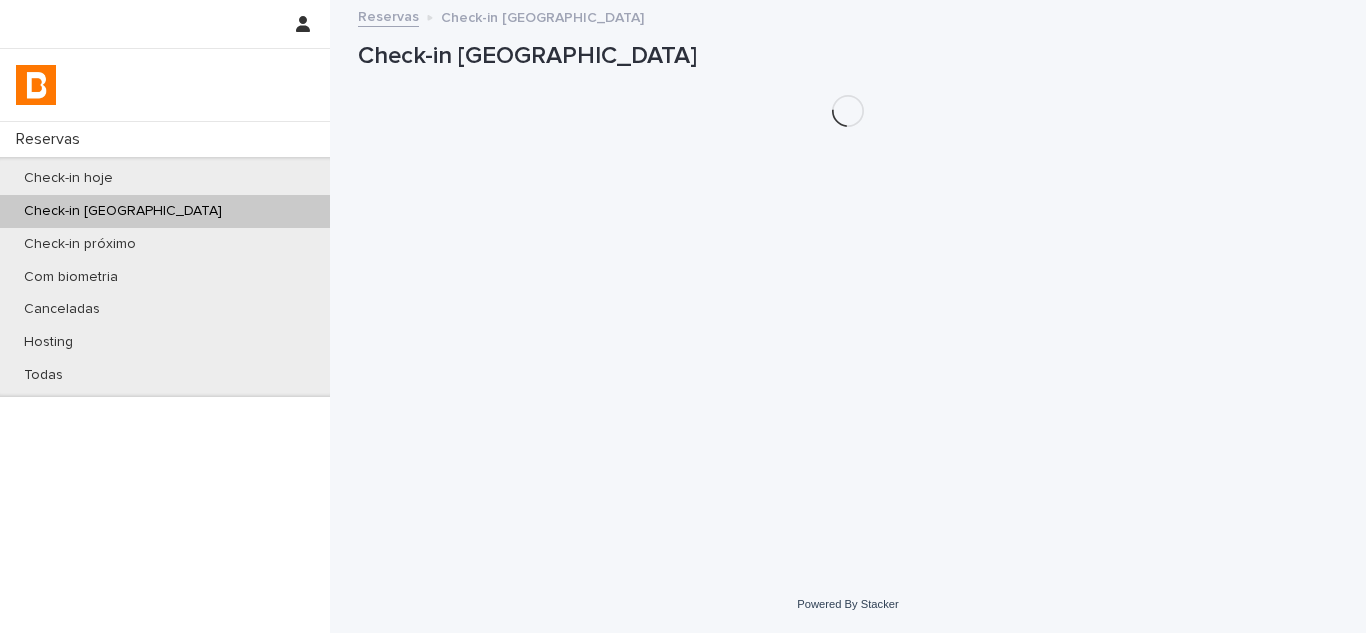 scroll, scrollTop: 0, scrollLeft: 0, axis: both 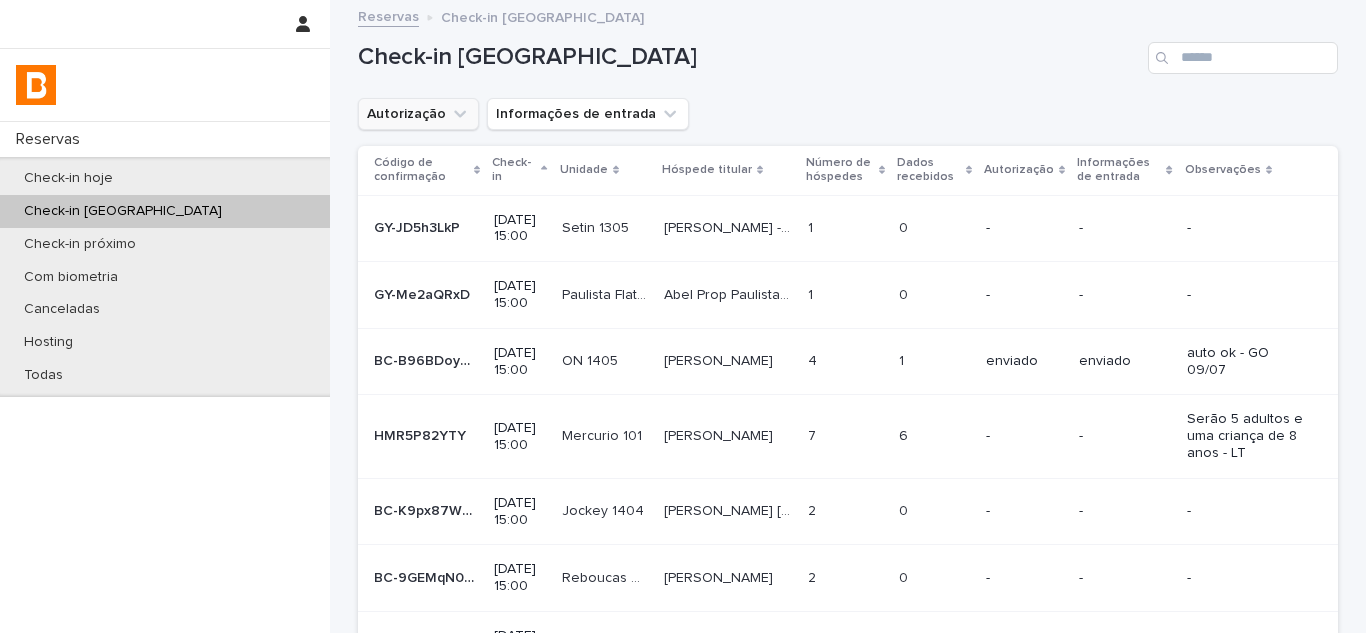 click 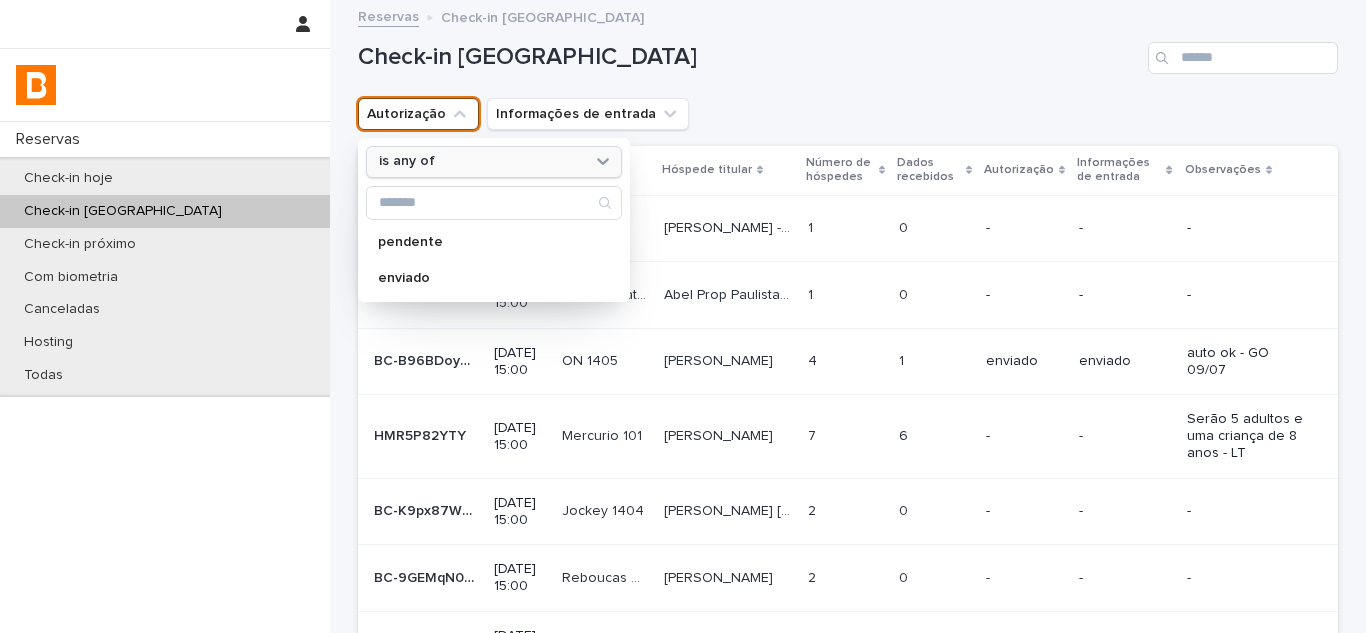 click on "is any of" at bounding box center [481, 161] 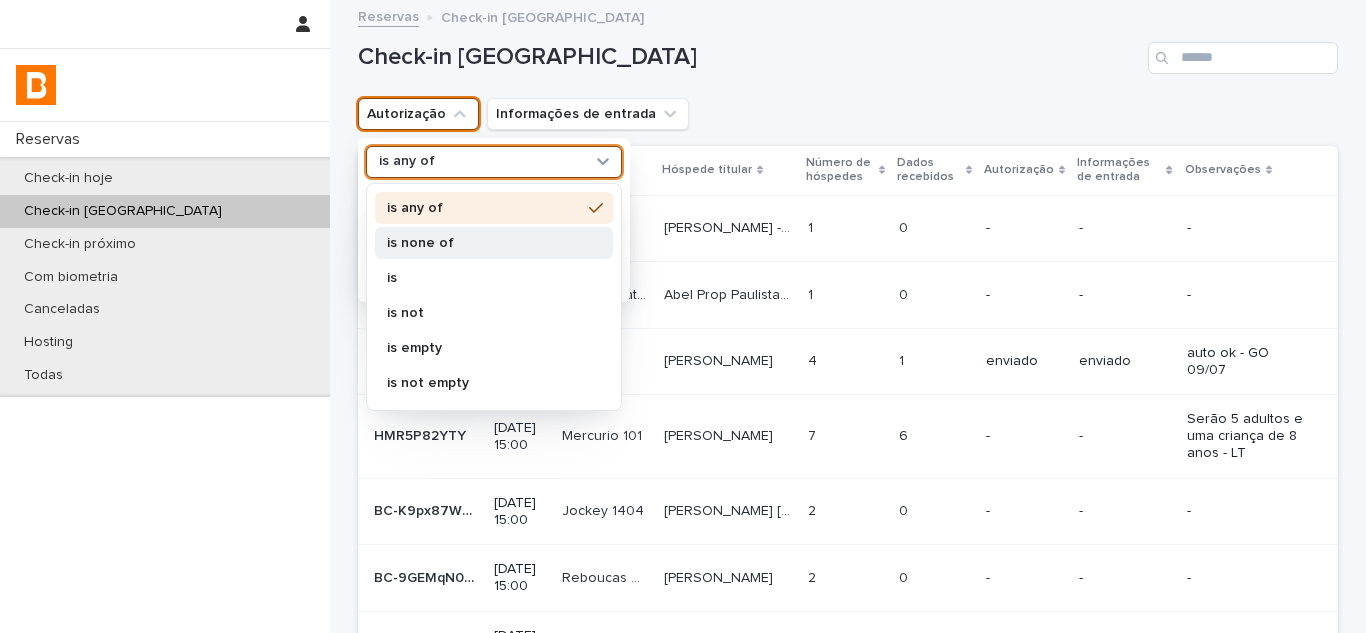 click on "is none of" at bounding box center [484, 243] 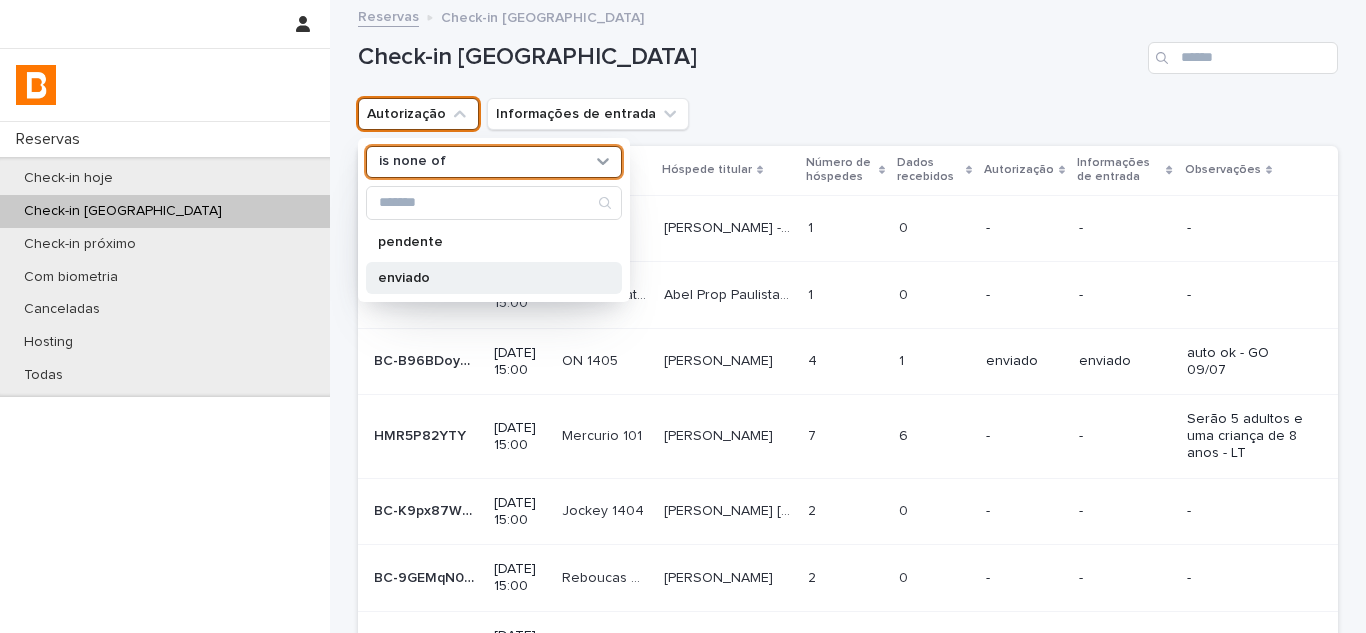 click on "enviado" at bounding box center (484, 278) 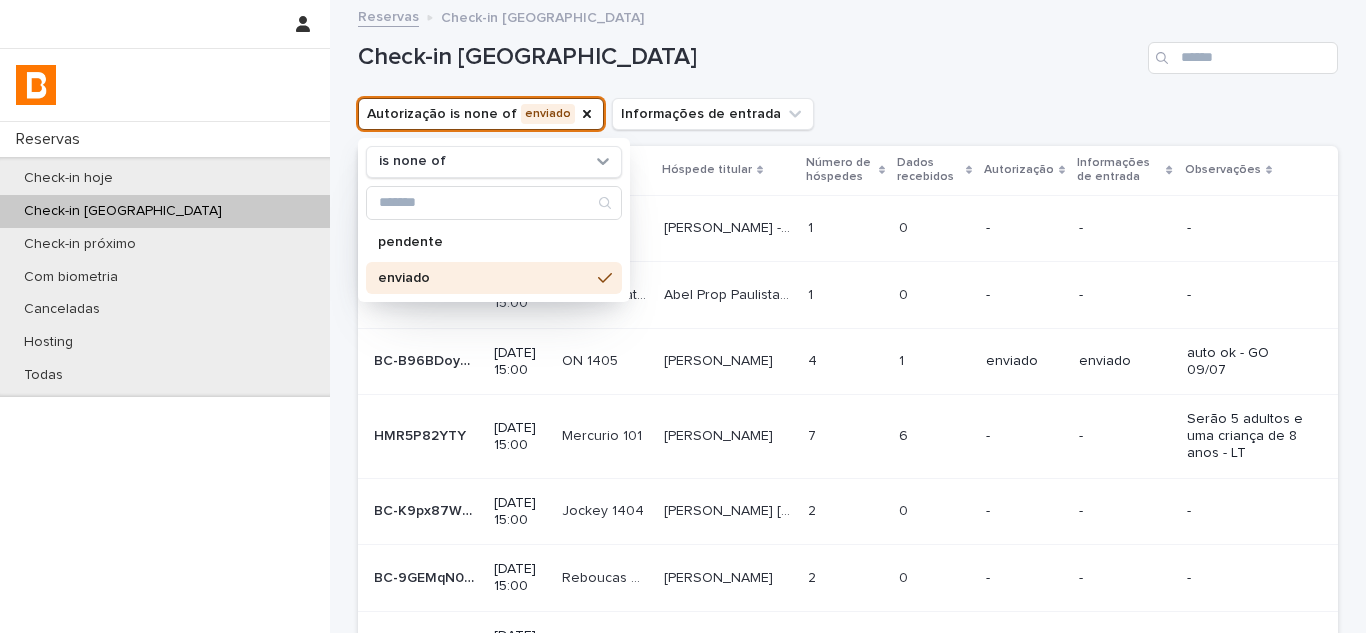click on "Check-in [GEOGRAPHIC_DATA]" at bounding box center (848, 50) 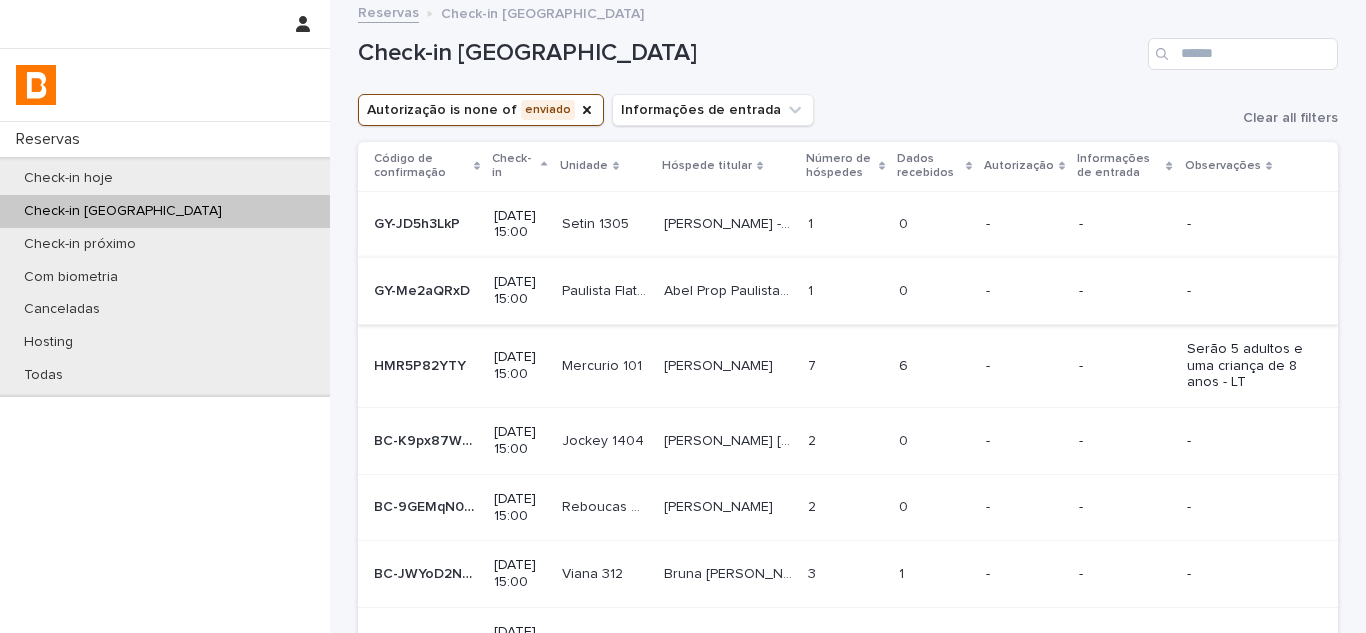 scroll, scrollTop: 0, scrollLeft: 0, axis: both 